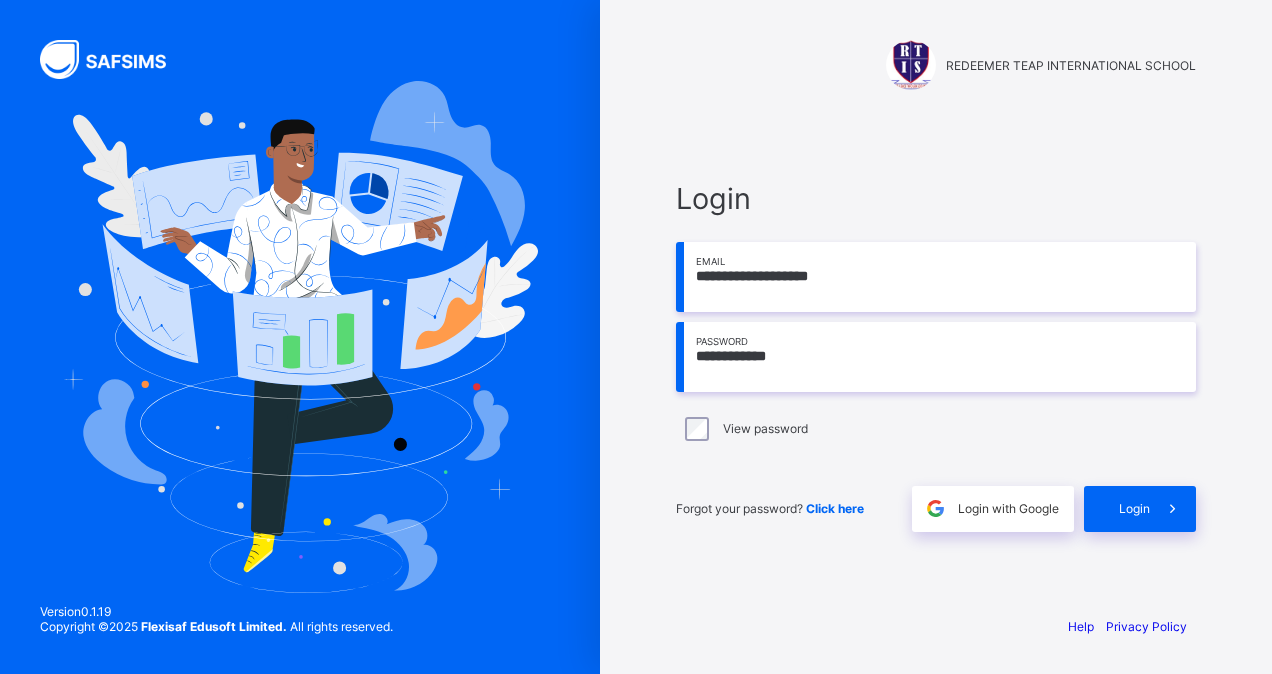 scroll, scrollTop: 0, scrollLeft: 0, axis: both 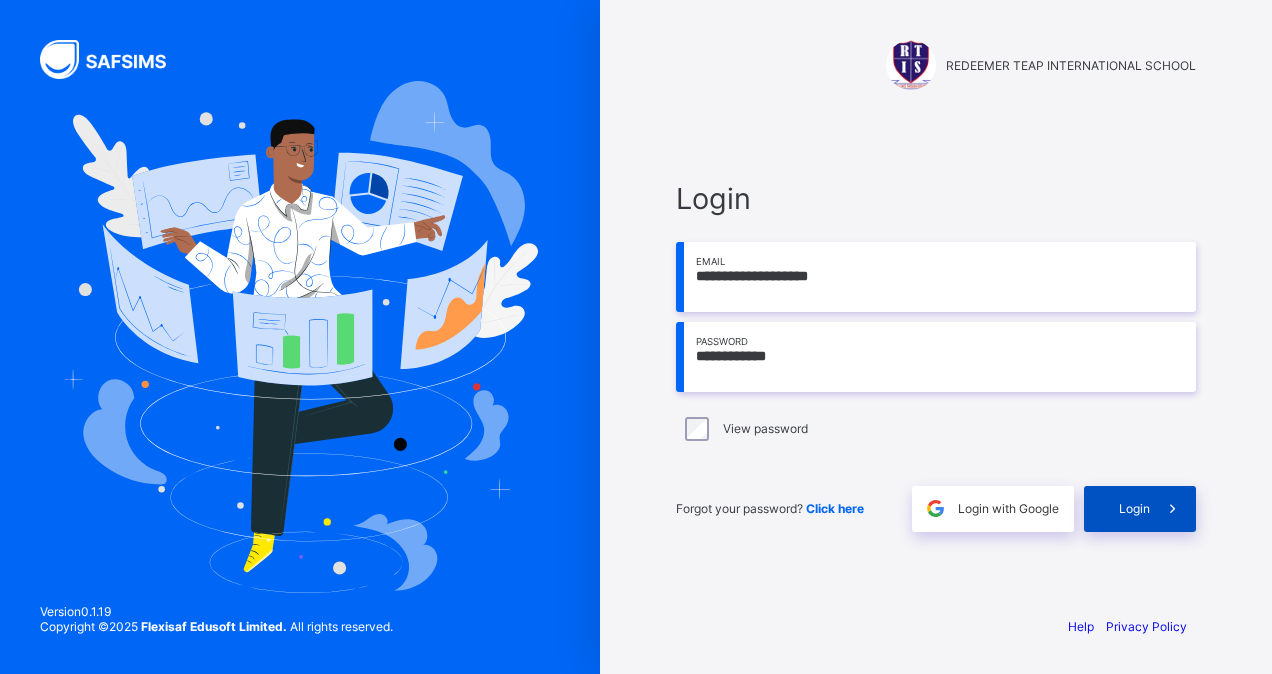 click on "Login" at bounding box center (1134, 508) 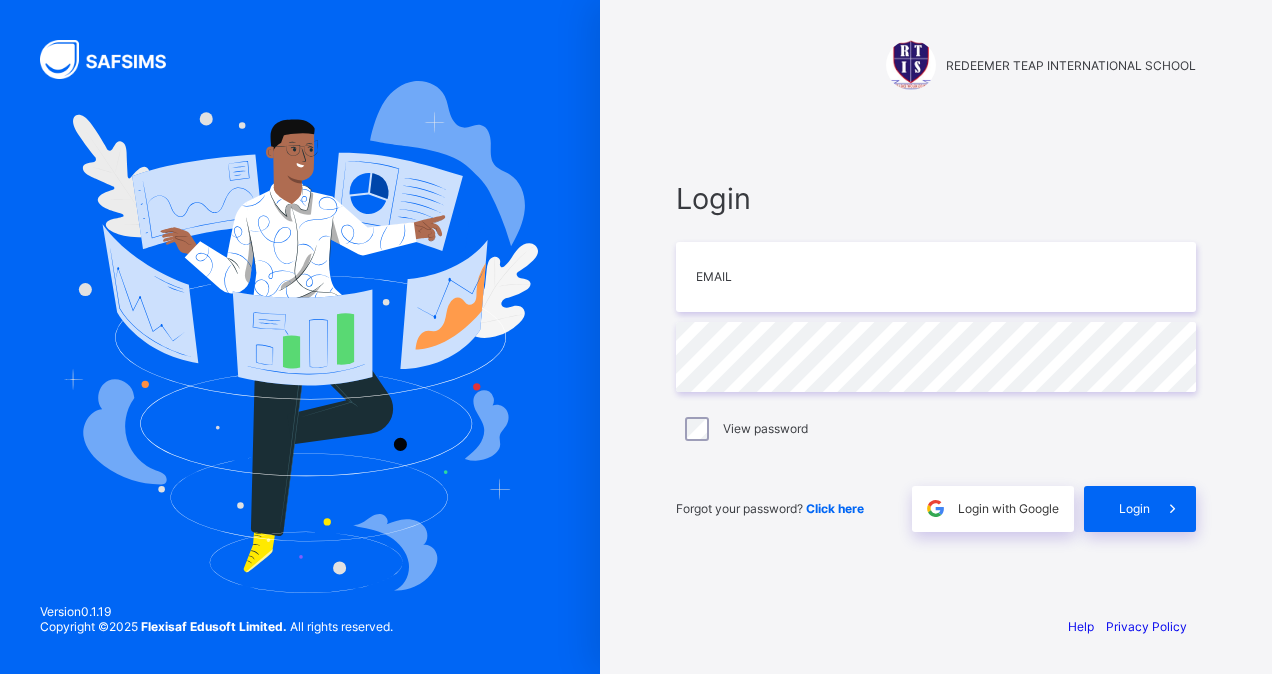 scroll, scrollTop: 0, scrollLeft: 0, axis: both 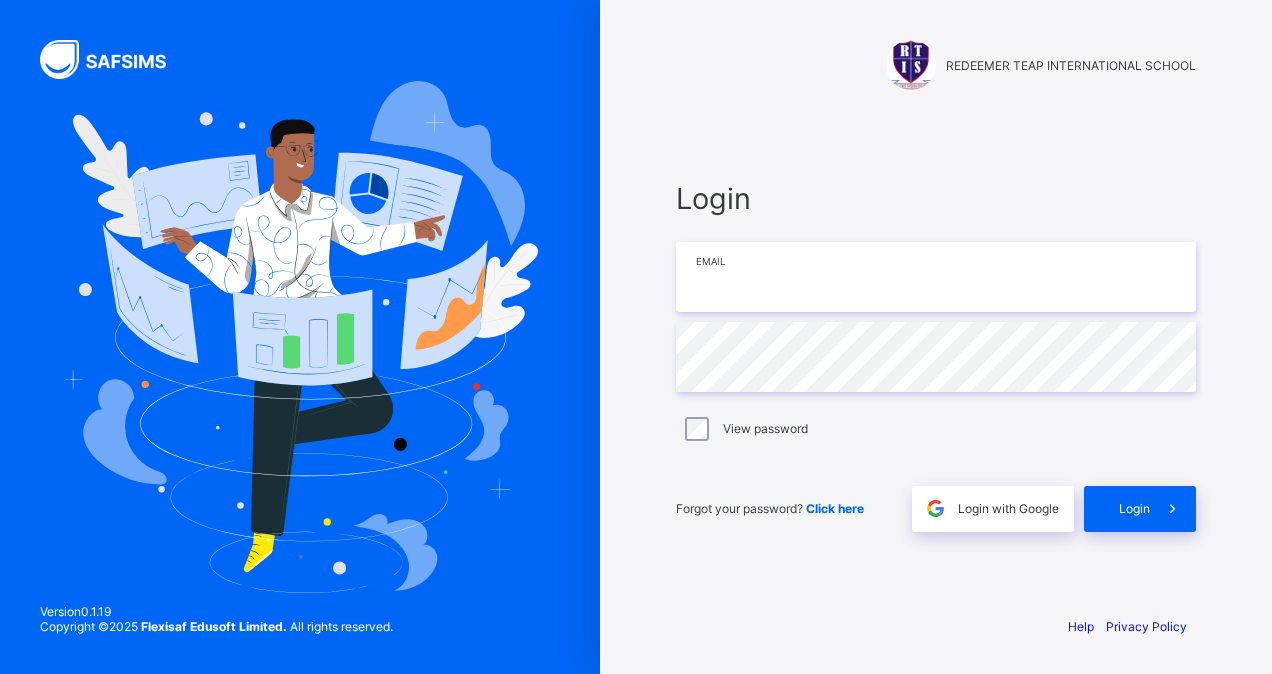 type on "**********" 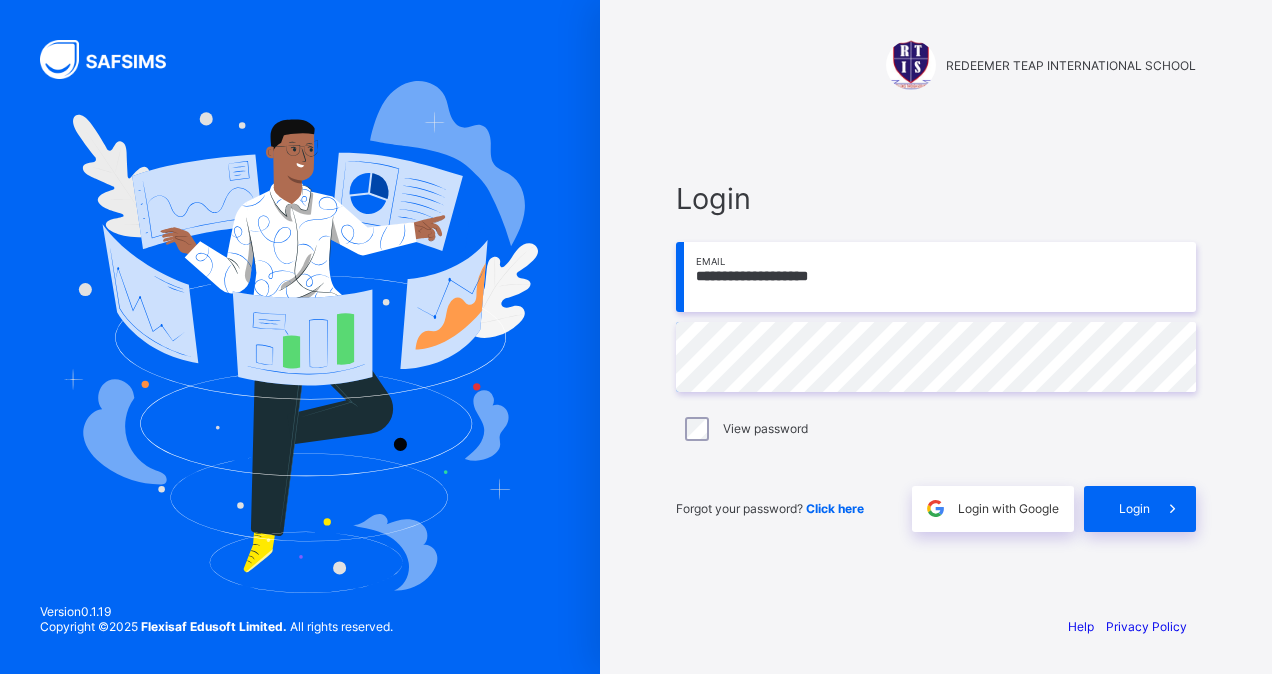 click on "Login" at bounding box center (1134, 508) 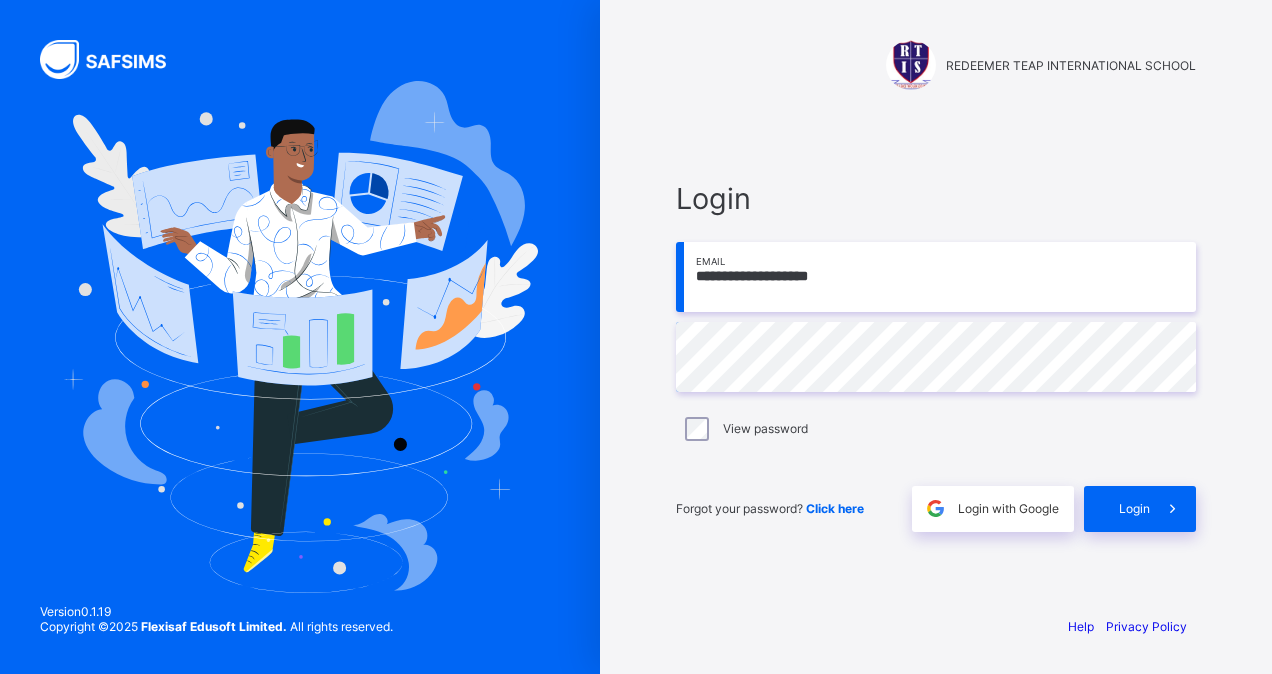 scroll, scrollTop: 0, scrollLeft: 0, axis: both 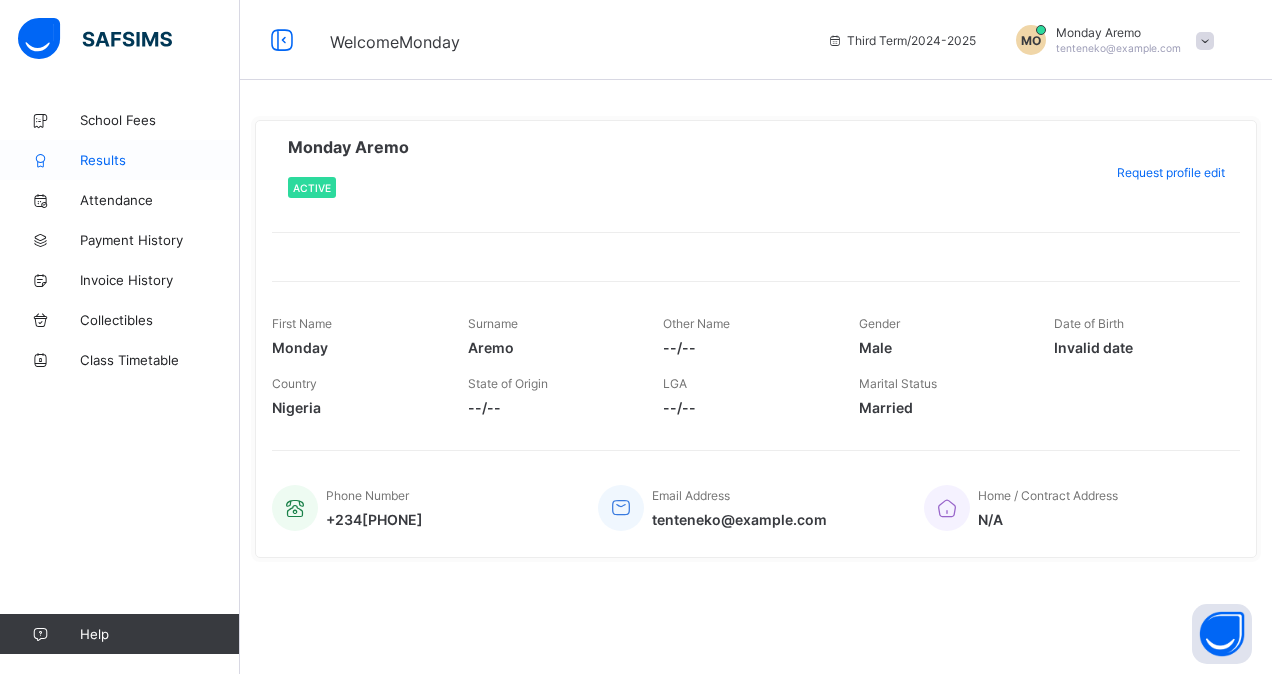 click on "Results" at bounding box center [160, 160] 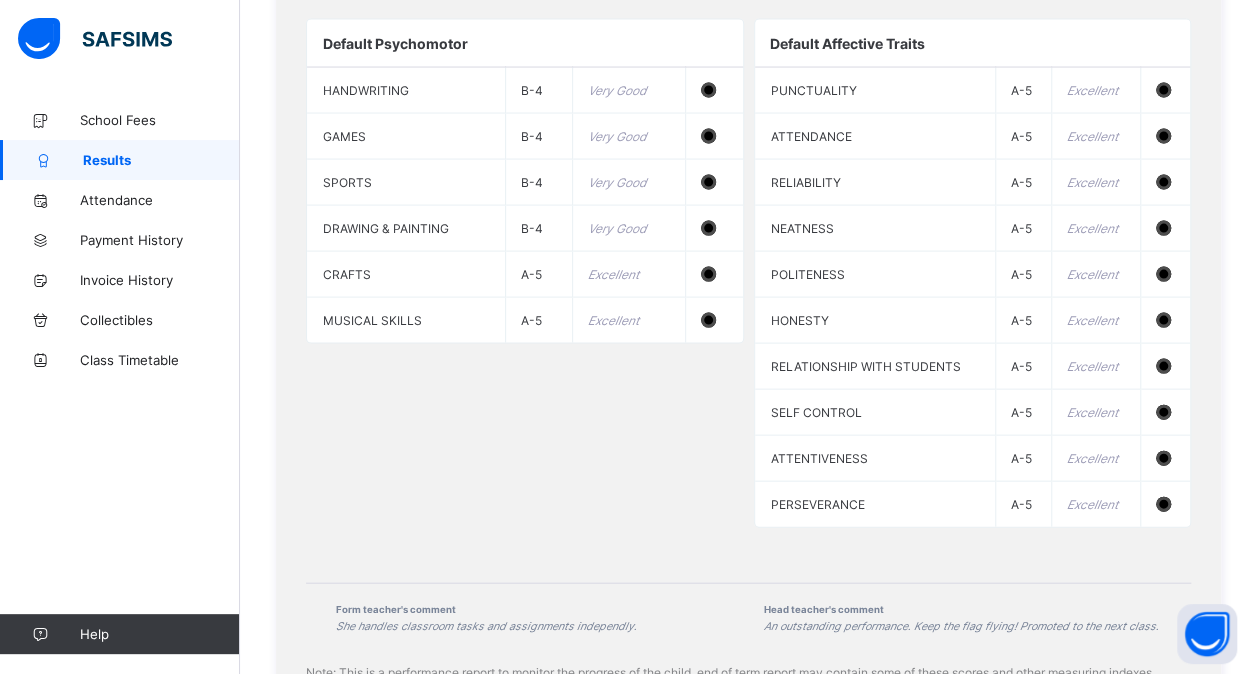 scroll, scrollTop: 1982, scrollLeft: 0, axis: vertical 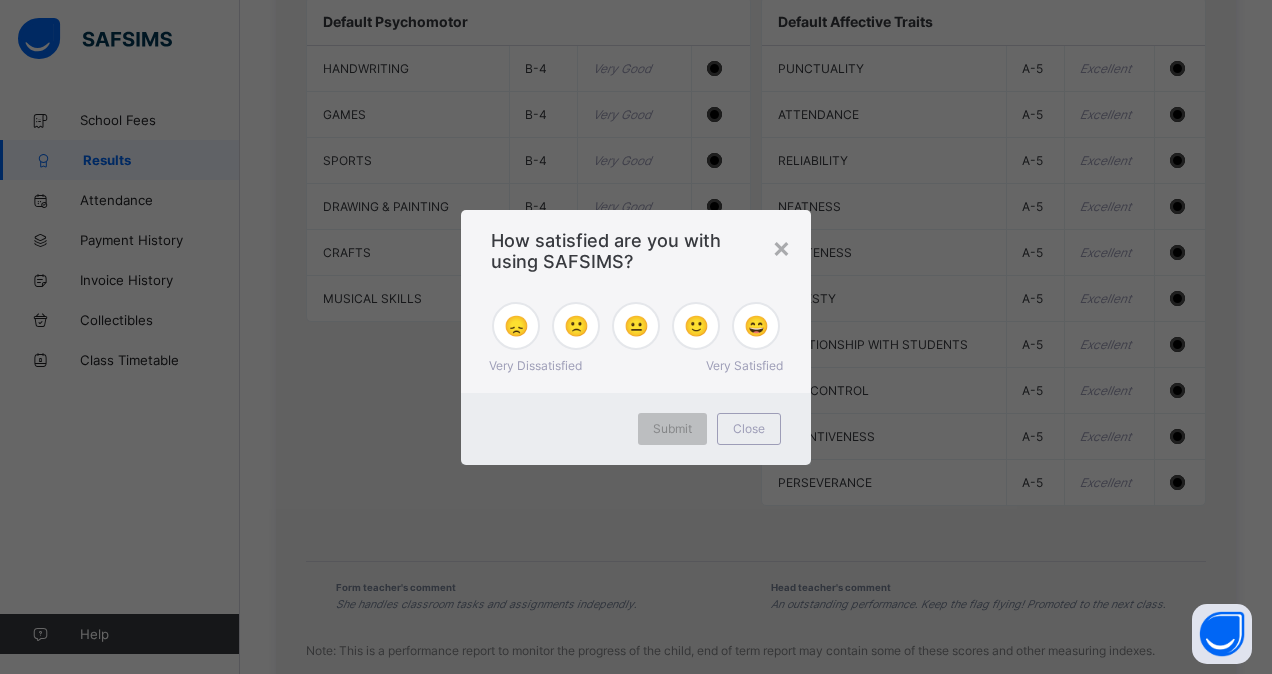 click on "Student Results Third Term / 2024-2025 MO Monday Aremo tenteneko@example.com School Fees Results Attendance Payment History Invoice History Collectibles Class Timetable Help Onboarding Great job! You have finished setting up all essential configurations. Our wizard which has lots of in-built templates will continue to guide you through with the academic configurations. Academic Configuration Steps Continue × Idle Mode Due to inactivity you would be logged out to the system in the next 15mins , click the "Resume" button to keep working or the "Log me out" button to log out of the system. Log me out Resume Session 2024-2025 Term Third Term End of Term Result Third term Cumulative Result End of Term Result Third term Cumulative Result Report for Ayomide Share View and Print result 45, DAMATURU CRESCENT, OFF KABO CRESCENT, OFF AHMADU BELLO WAY, GARKI II, ABUJA., [PHONE] redeemerteapintlsch@example.com Date: [DATE] Student Ayomide Chisom, Precious Aremo Report null (null) Session Term" at bounding box center (636, -621) 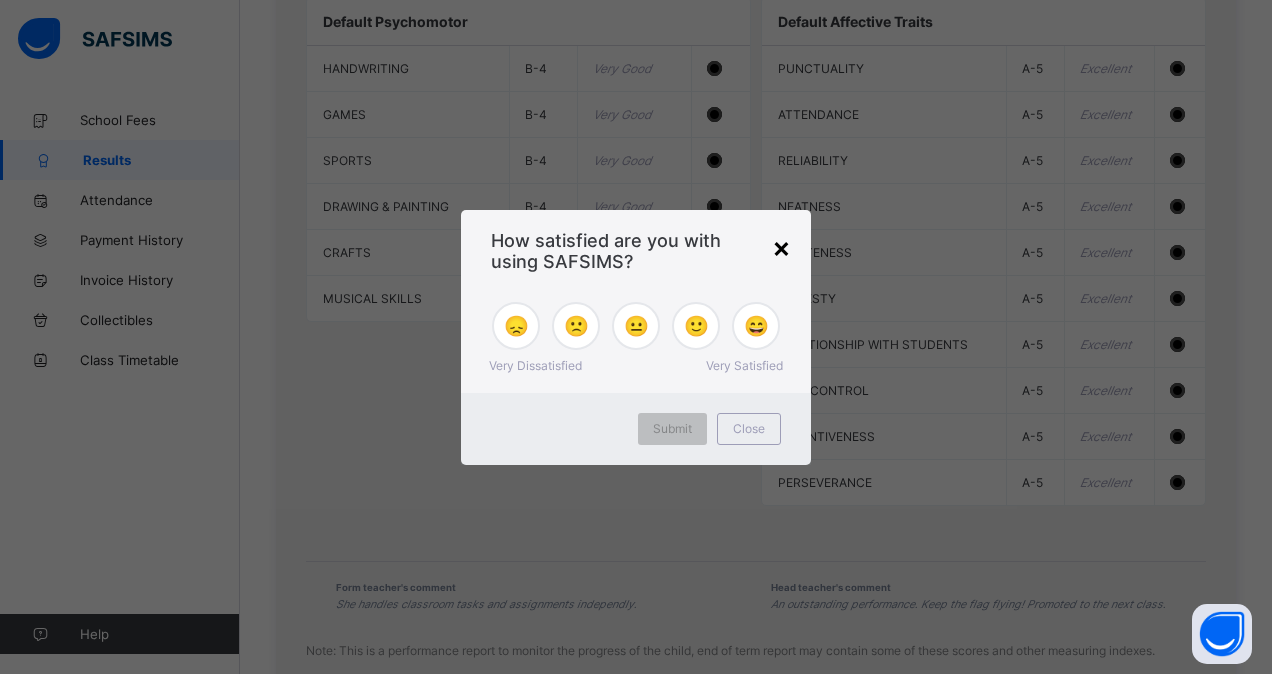 click on "×" at bounding box center [781, 247] 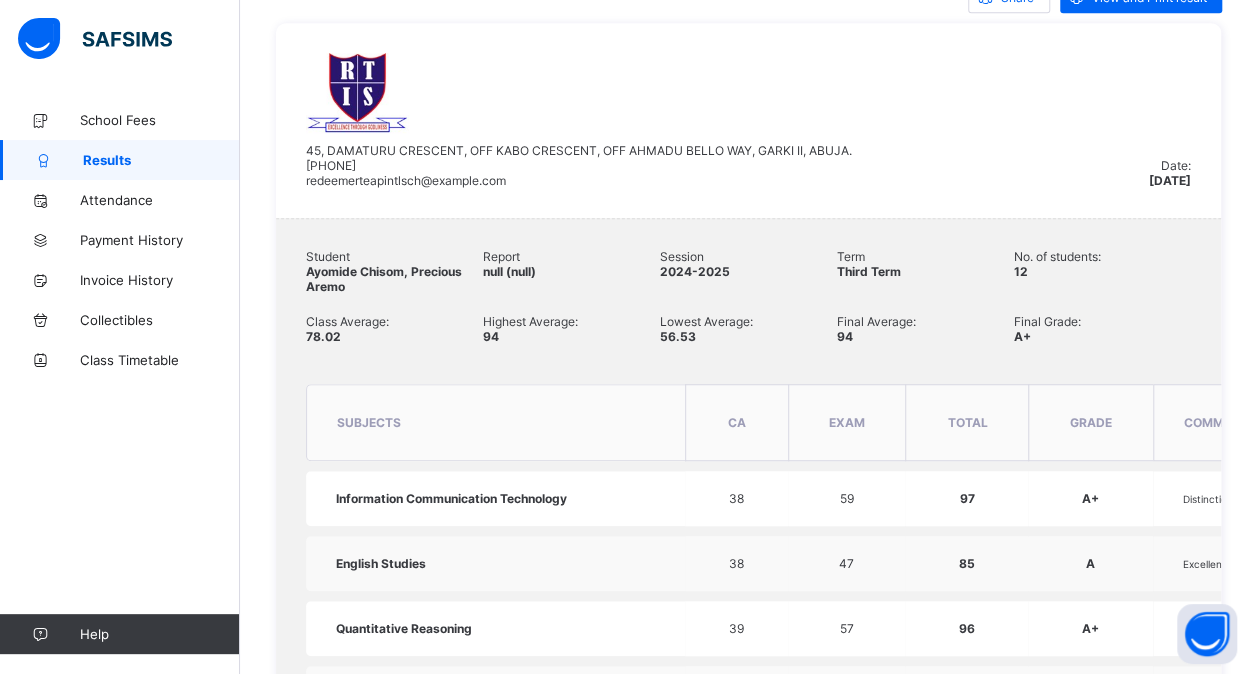 scroll, scrollTop: 392, scrollLeft: 0, axis: vertical 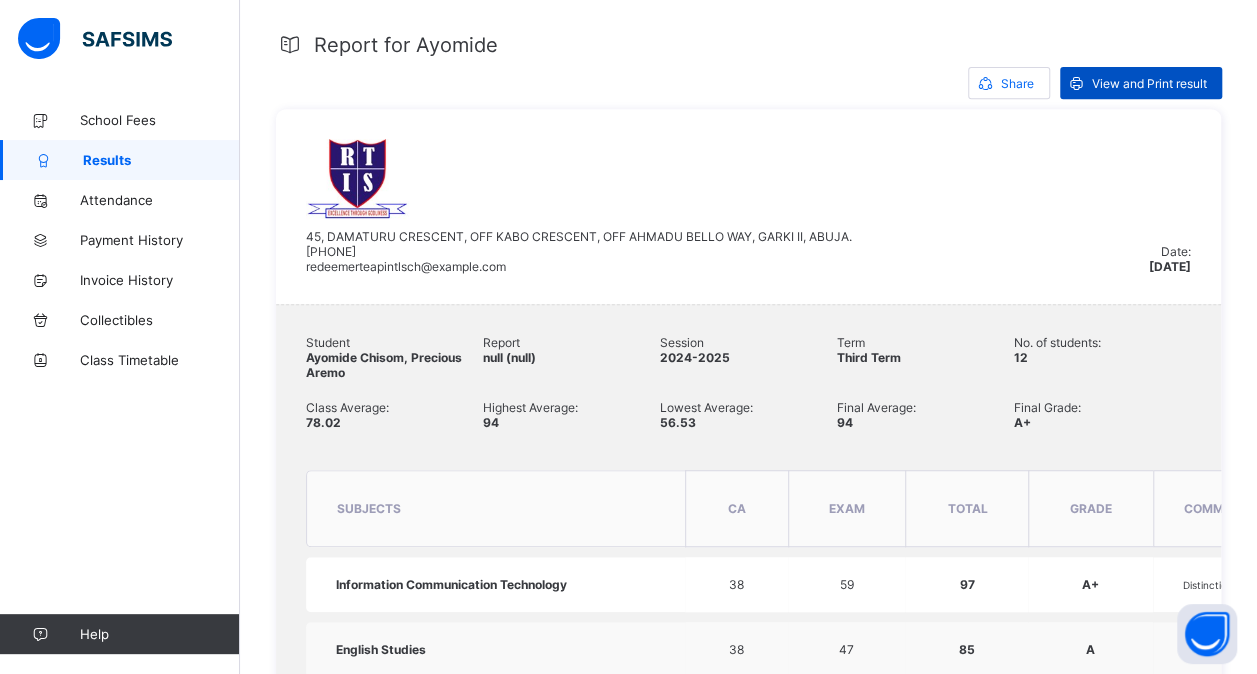 click on "View and Print result" at bounding box center (1149, 83) 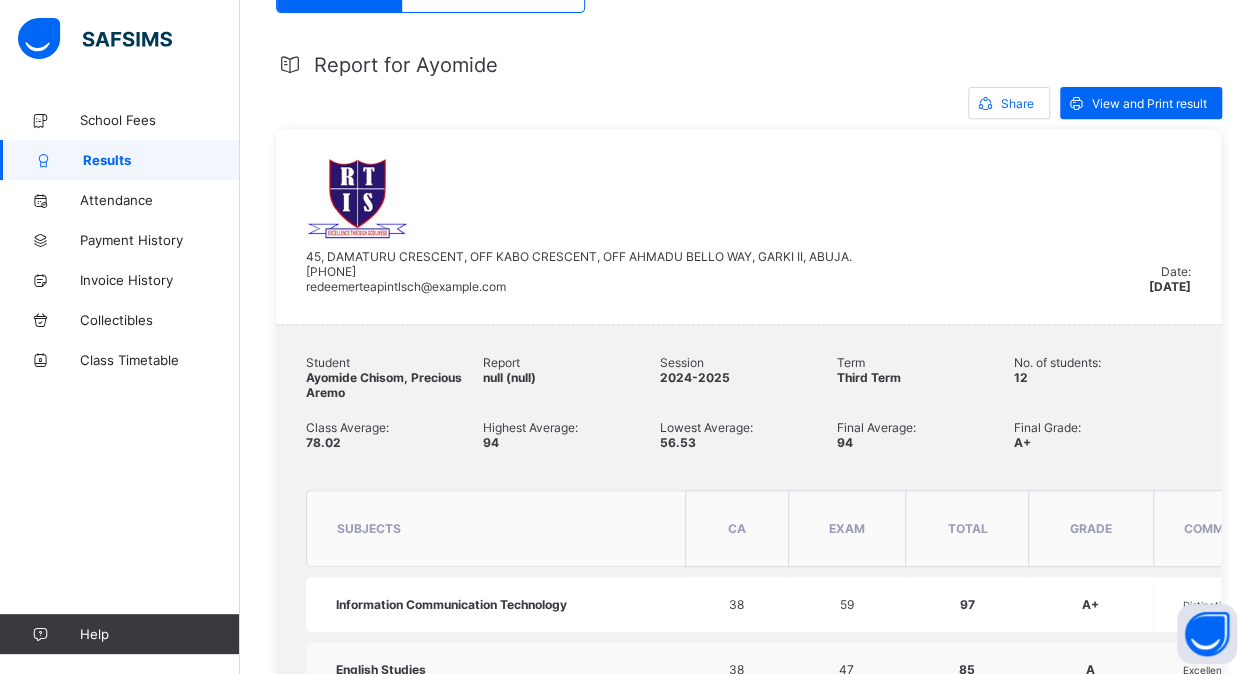 scroll, scrollTop: 0, scrollLeft: 0, axis: both 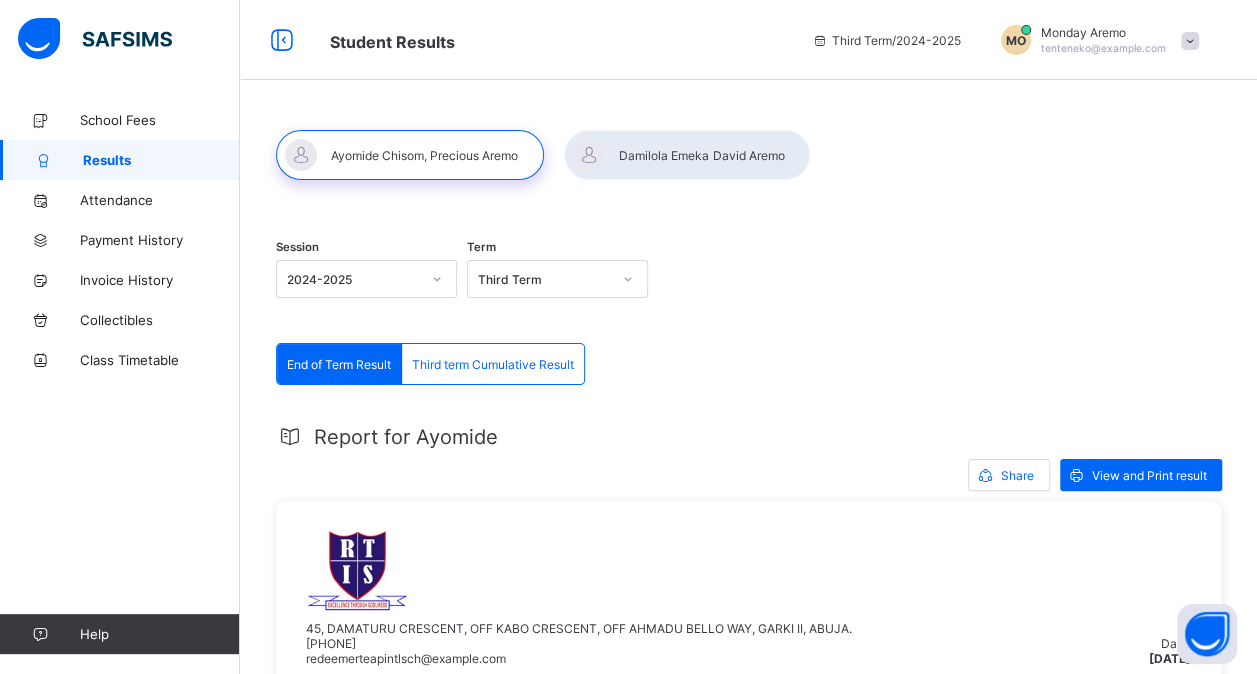 click at bounding box center [687, 155] 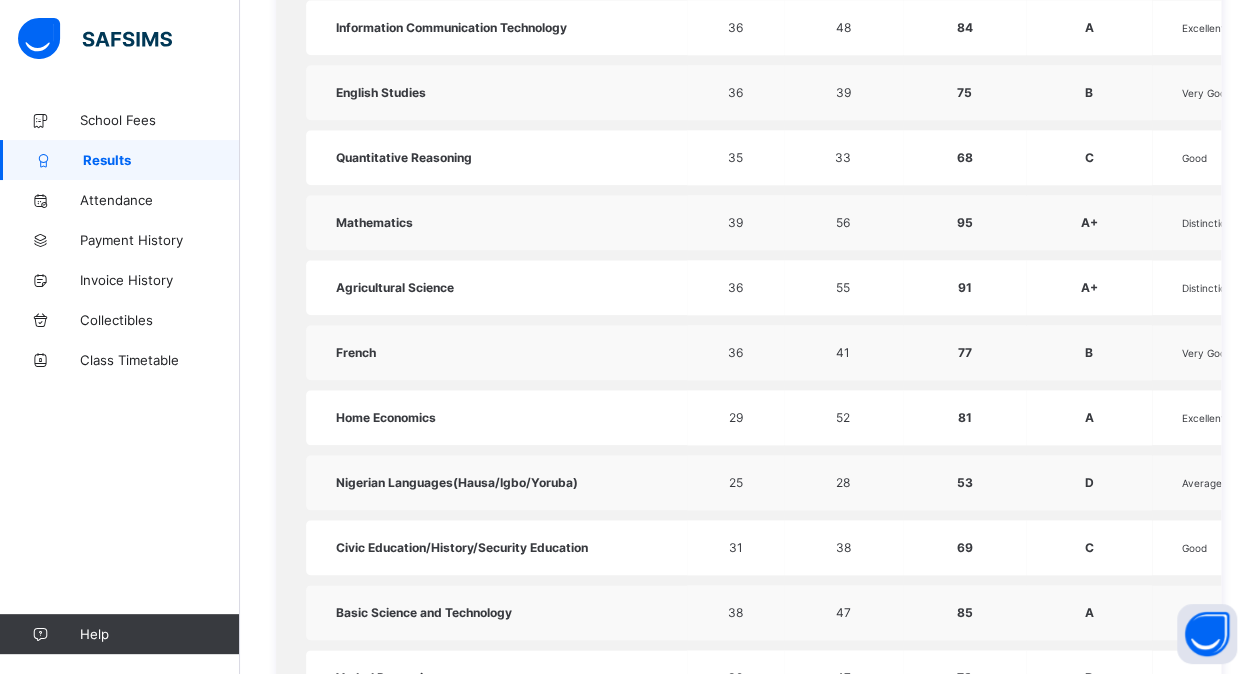 scroll, scrollTop: 879, scrollLeft: 0, axis: vertical 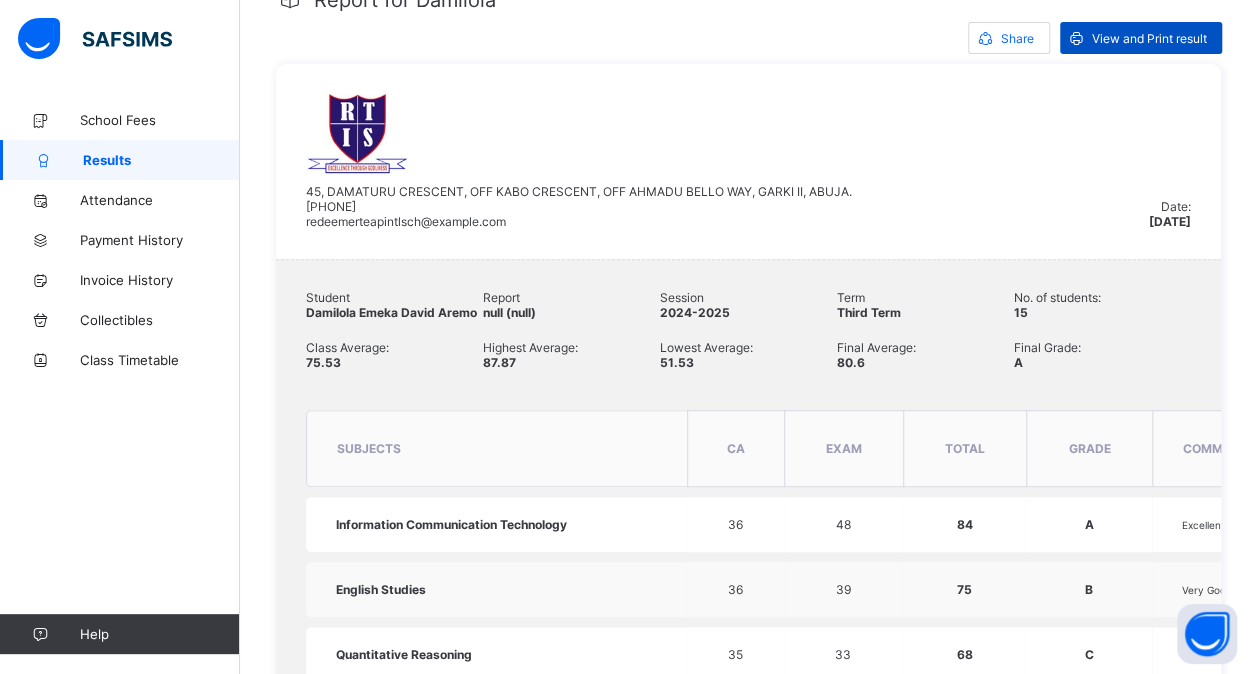 click on "View and Print result" at bounding box center (1149, 38) 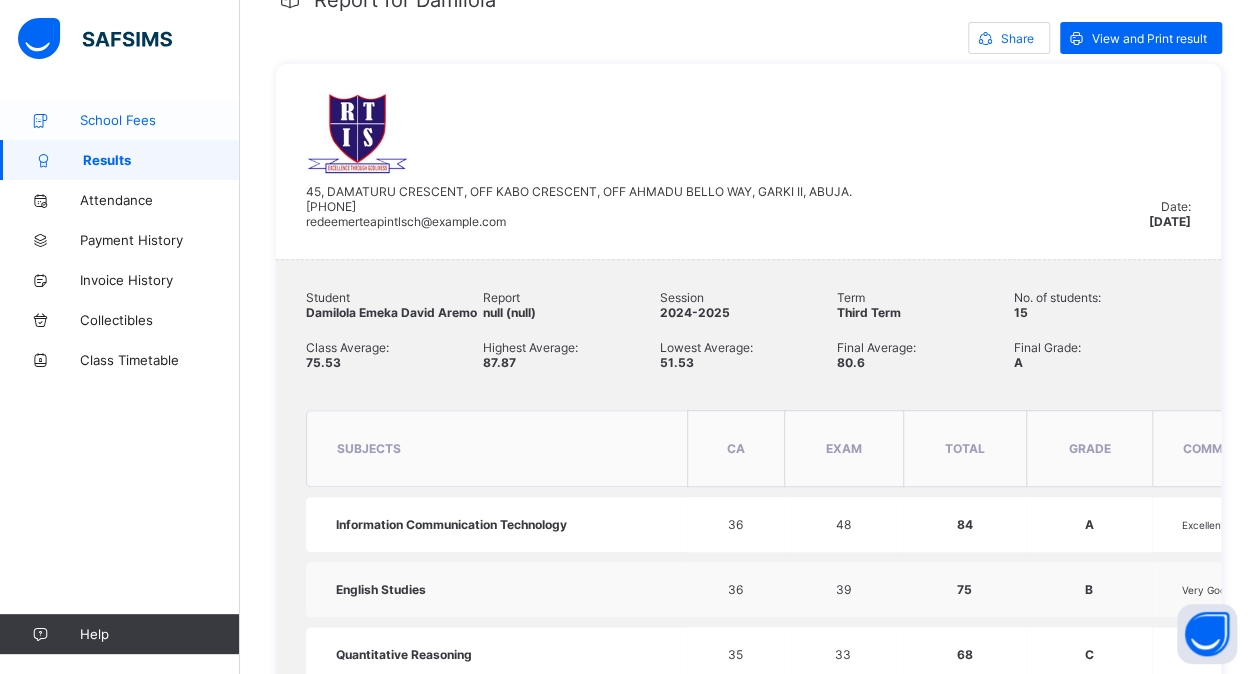 click on "School Fees" at bounding box center [160, 120] 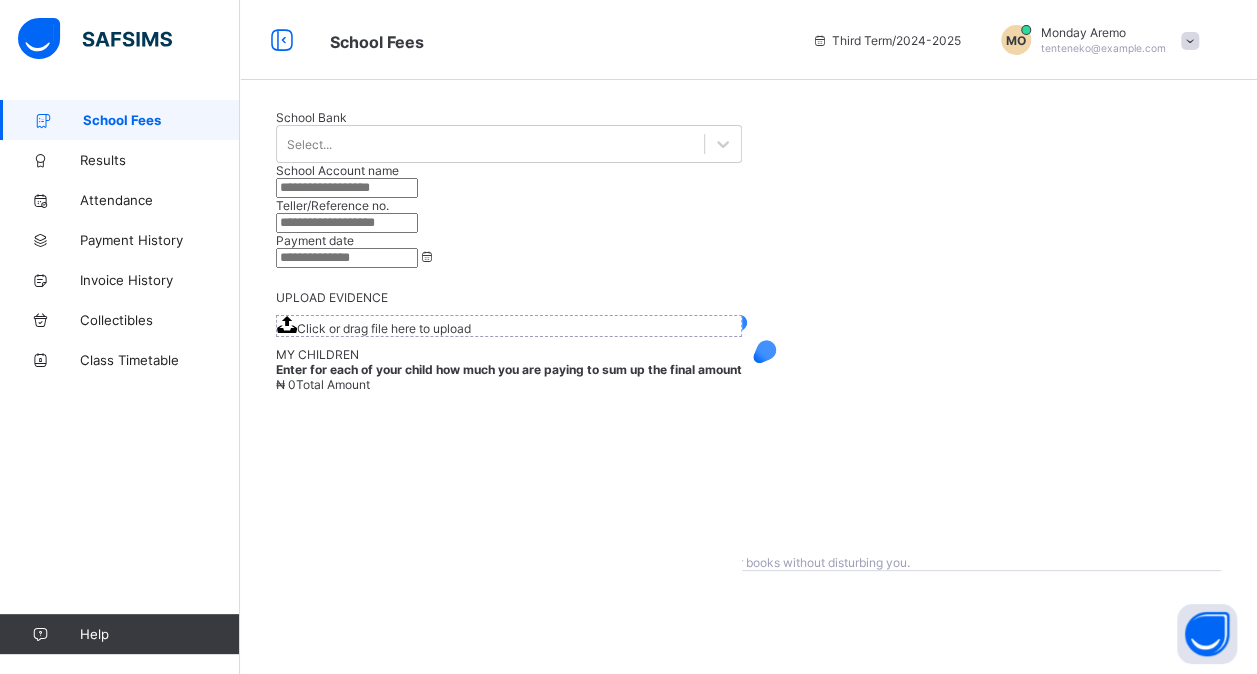 scroll, scrollTop: 0, scrollLeft: 0, axis: both 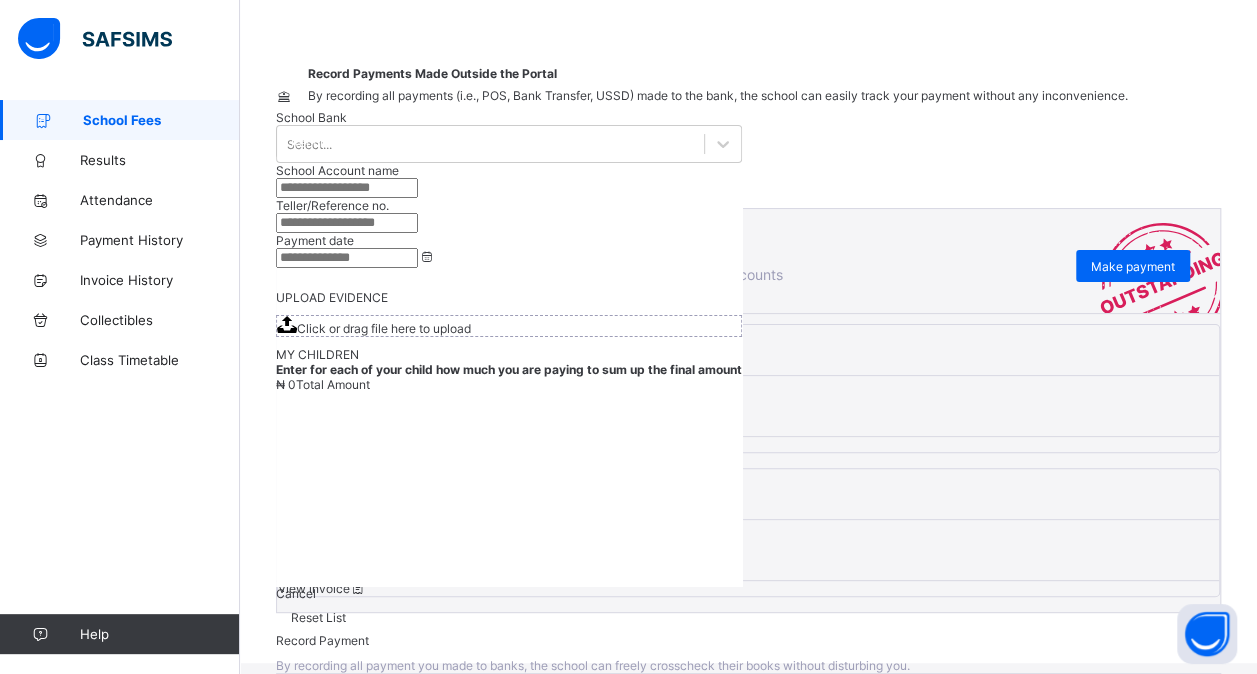 click on "Damilola Emeka David Aremo Grade 5 Zion Outstanding ₦ 268,000 Paid ₦ 0 View invoice" at bounding box center [748, 532] 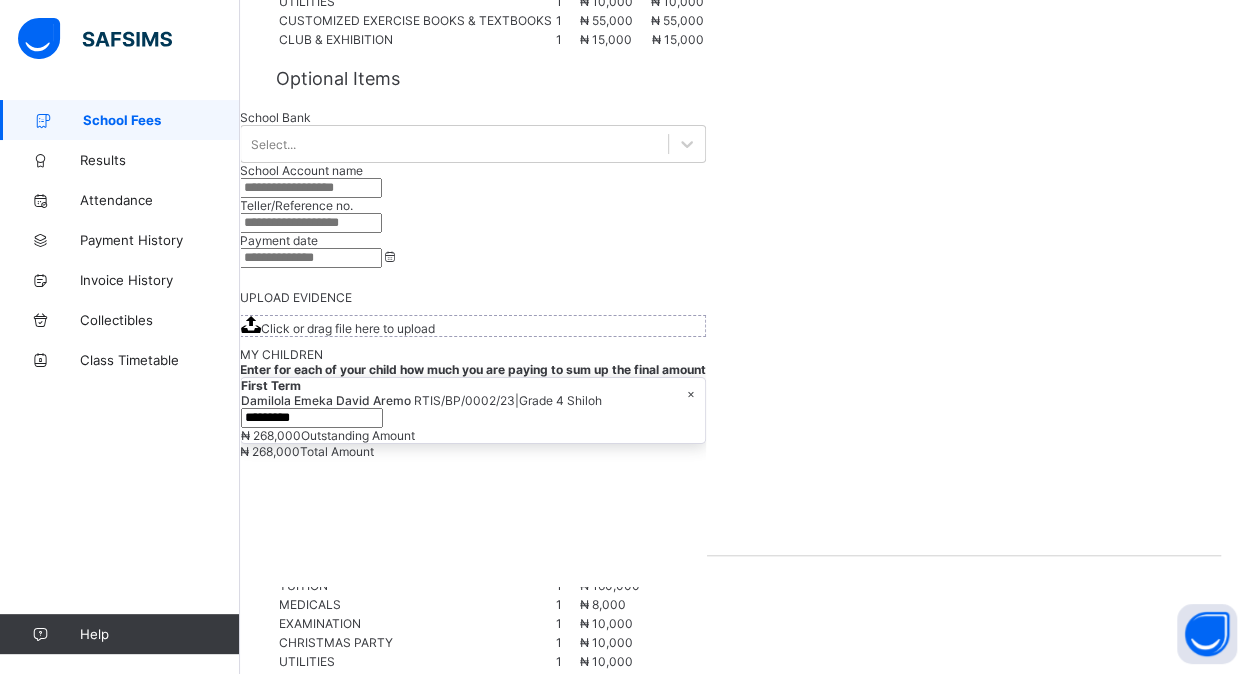 scroll, scrollTop: 0, scrollLeft: 0, axis: both 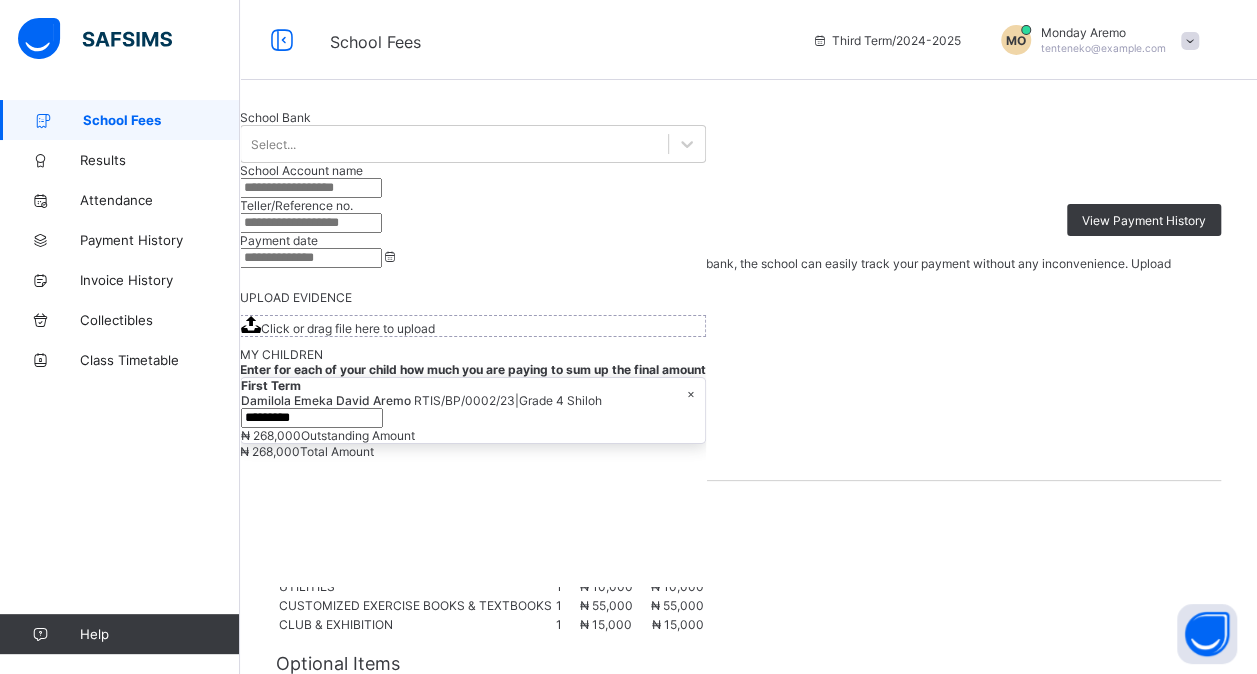 click on "School Fees" at bounding box center (327, 137) 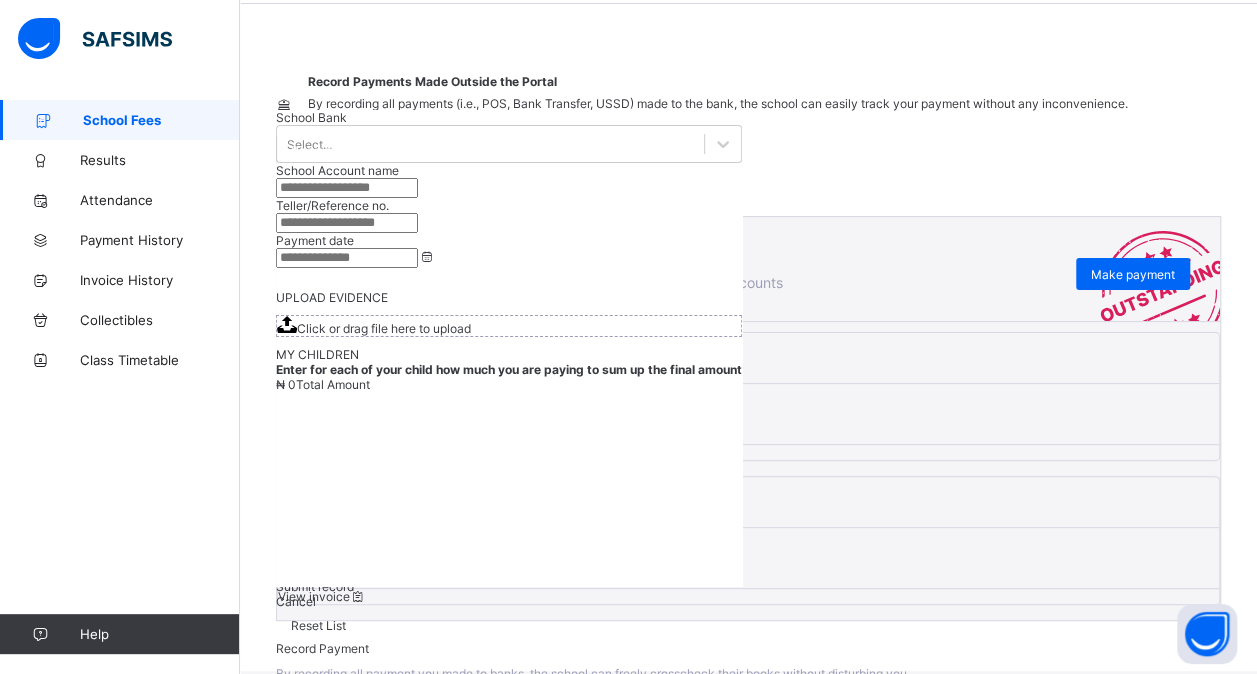 scroll, scrollTop: 70, scrollLeft: 0, axis: vertical 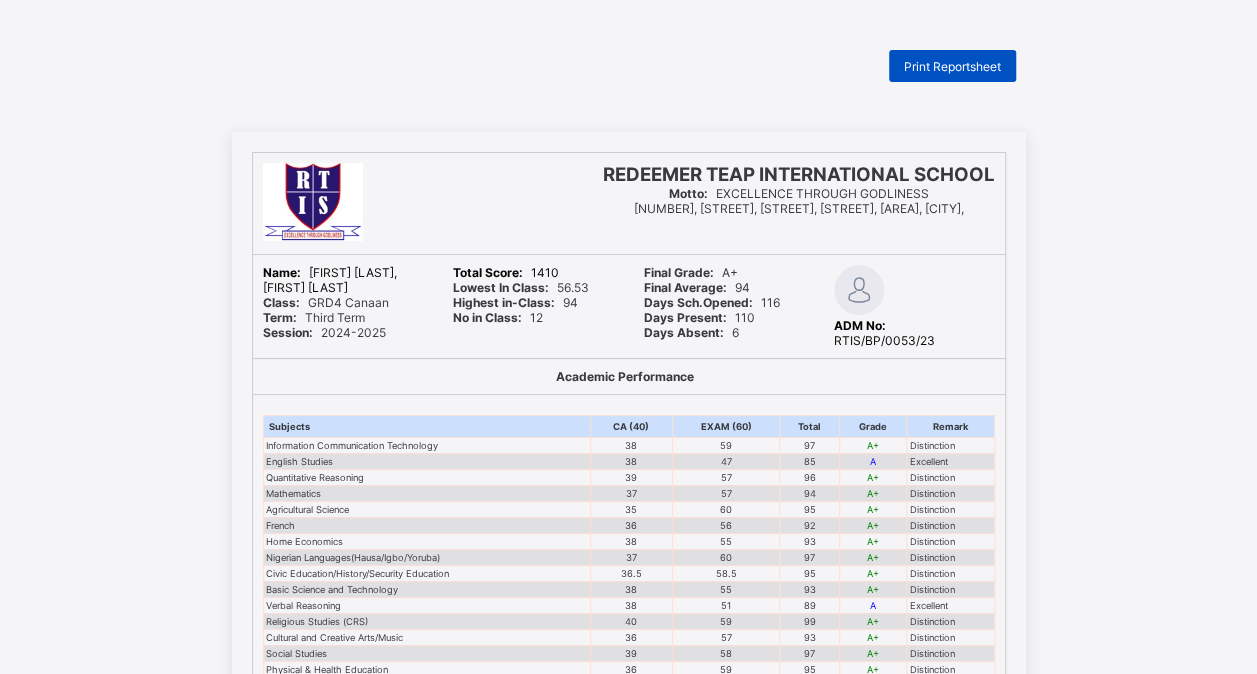 click on "Print Reportsheet" at bounding box center [952, 66] 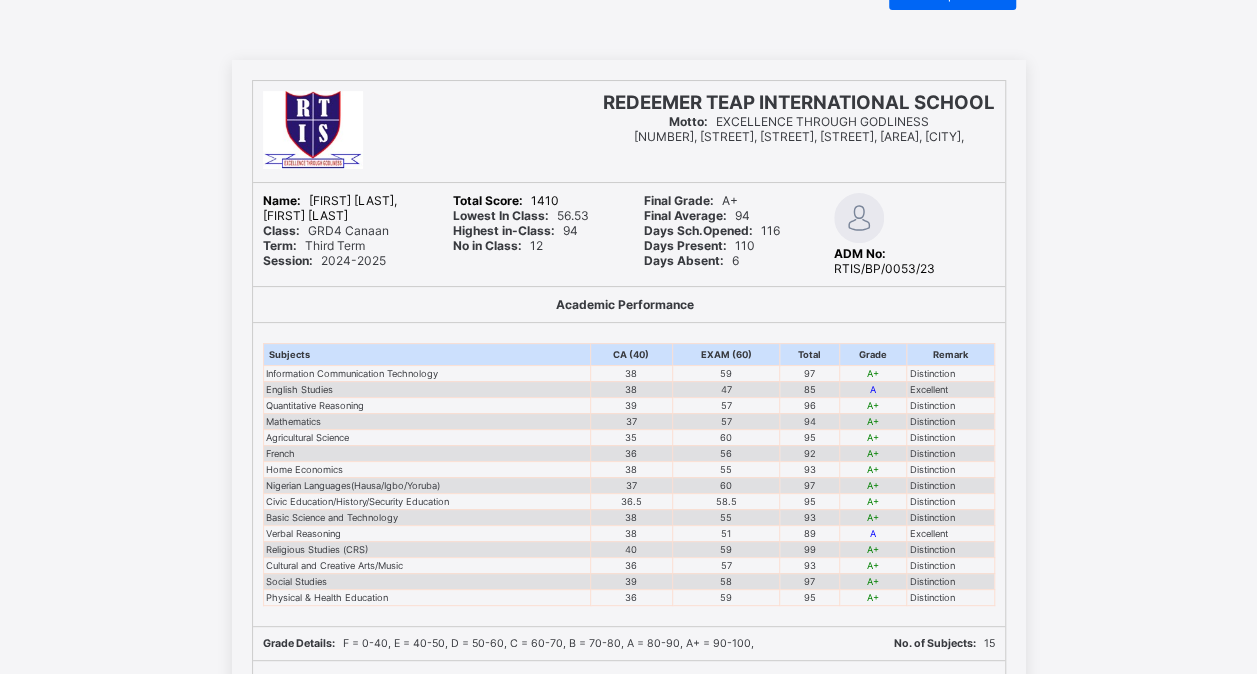 scroll, scrollTop: 0, scrollLeft: 0, axis: both 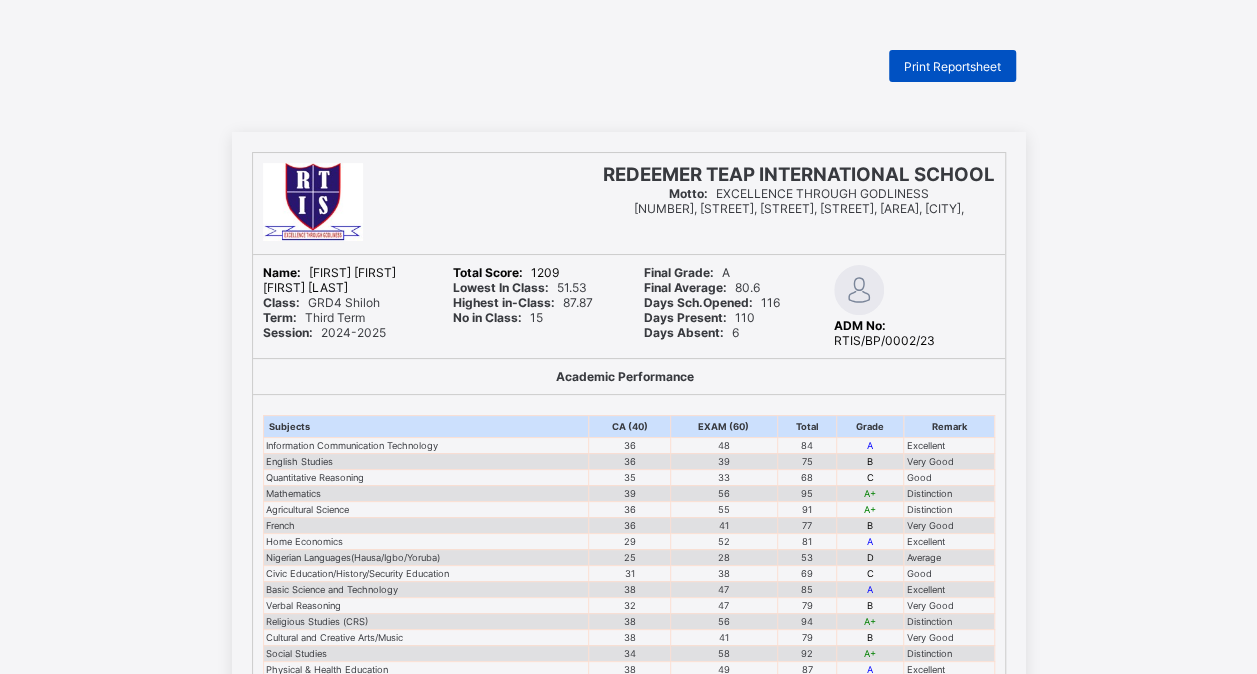 click on "Print Reportsheet" at bounding box center [952, 66] 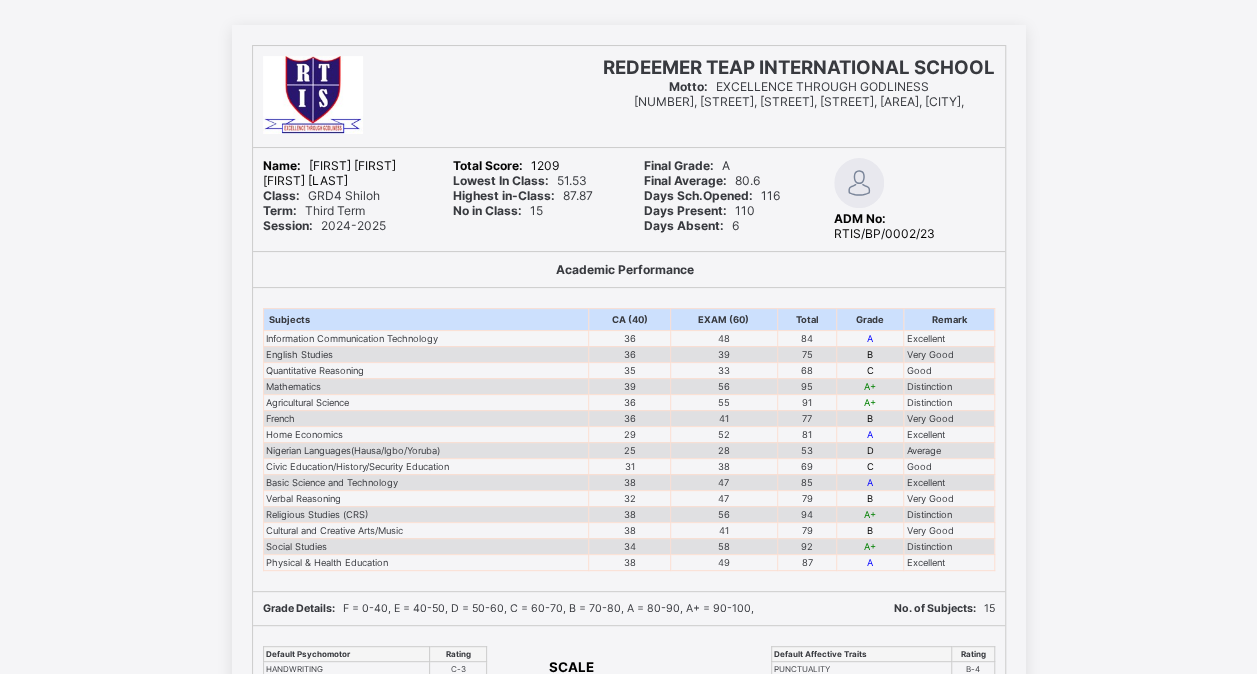 scroll, scrollTop: 111, scrollLeft: 0, axis: vertical 